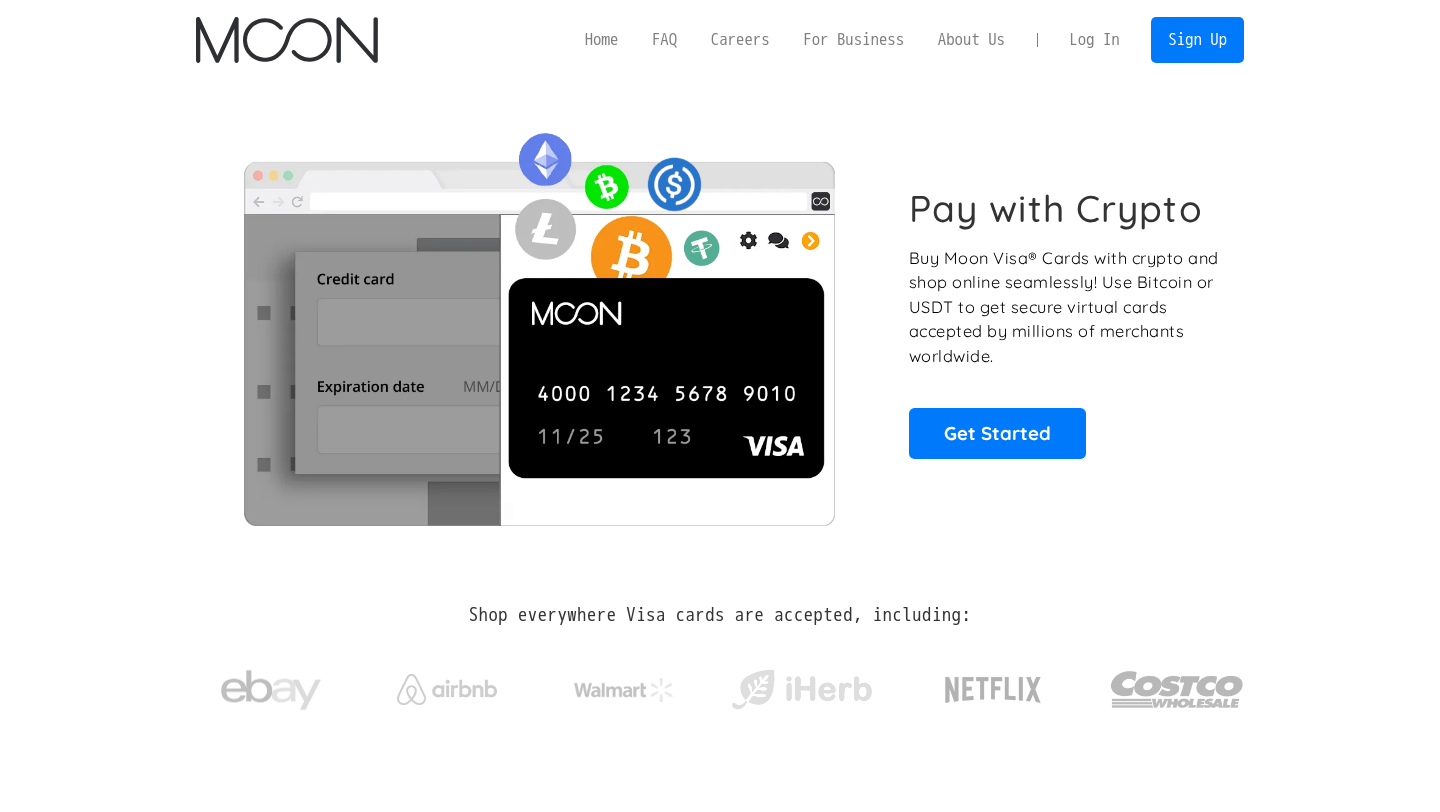 scroll, scrollTop: 0, scrollLeft: 0, axis: both 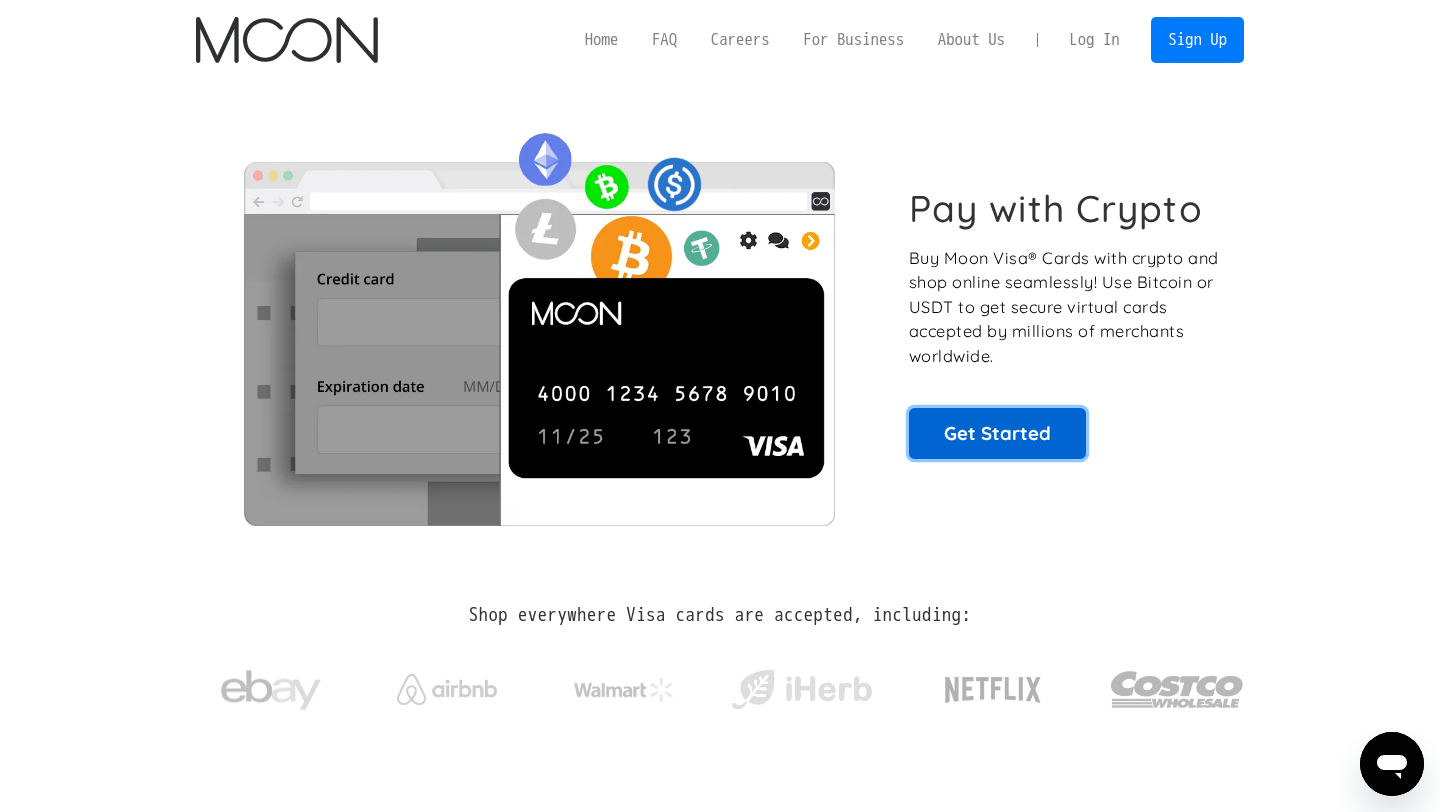 click on "Get Started" at bounding box center (997, 433) 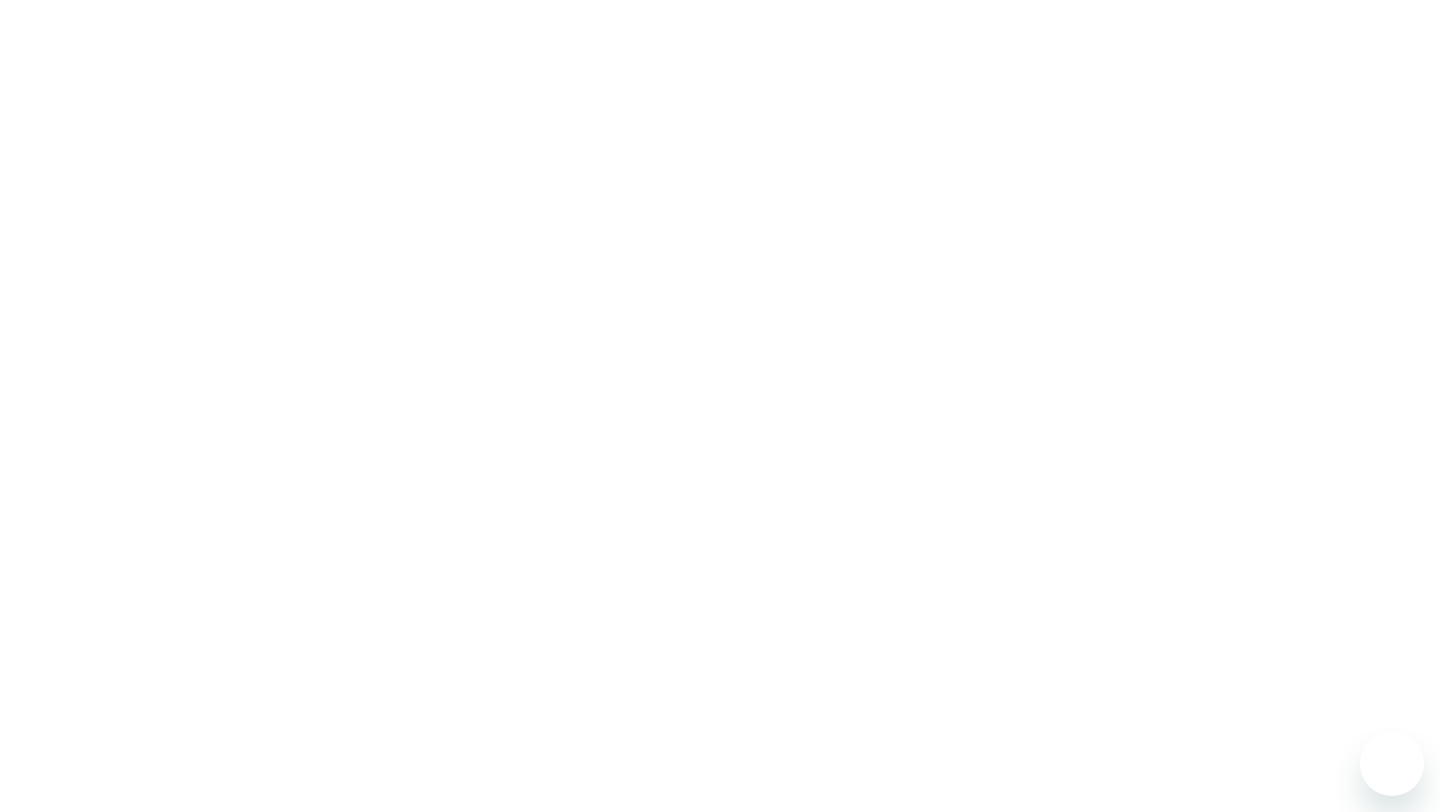 scroll, scrollTop: 0, scrollLeft: 0, axis: both 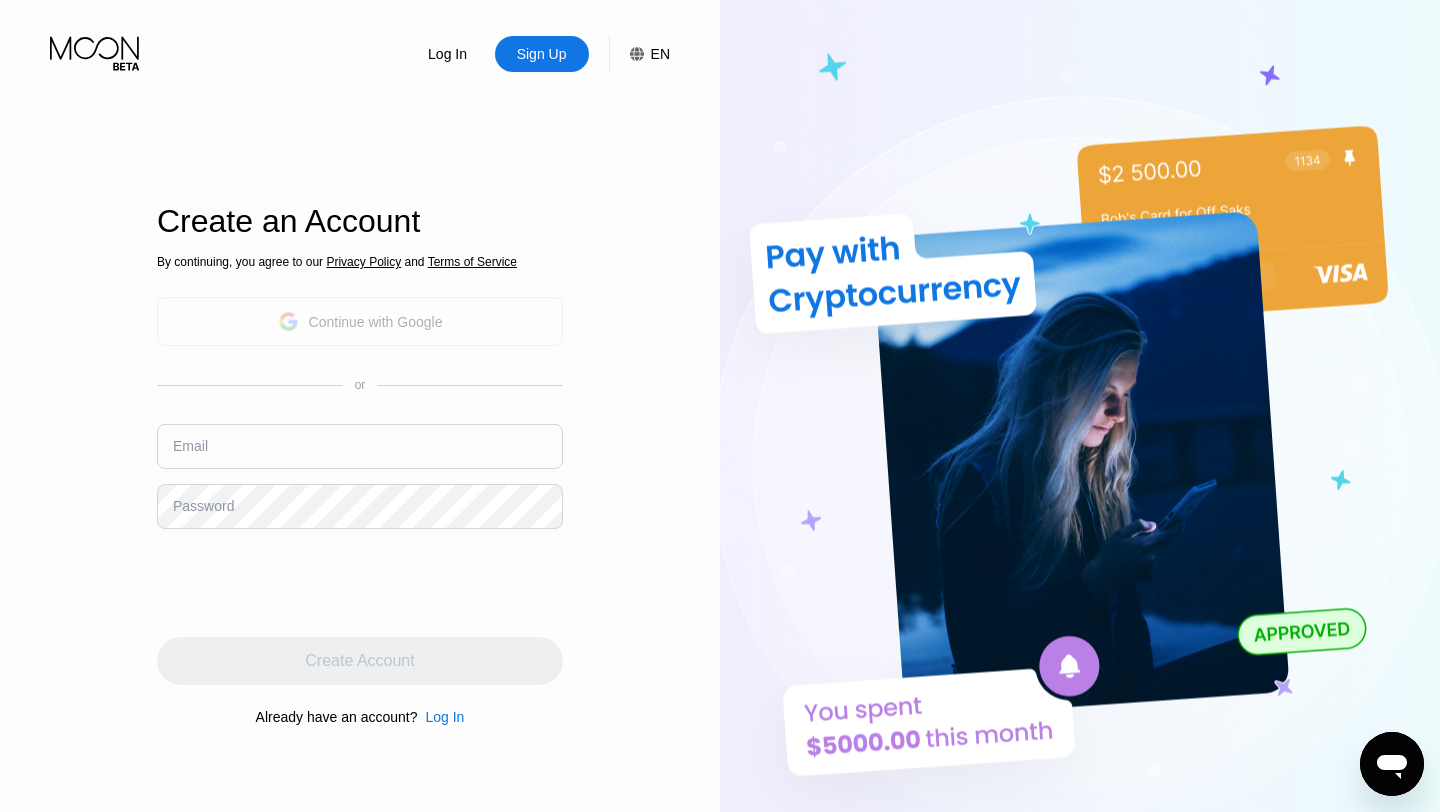click on "Continue with Google" at bounding box center (360, 321) 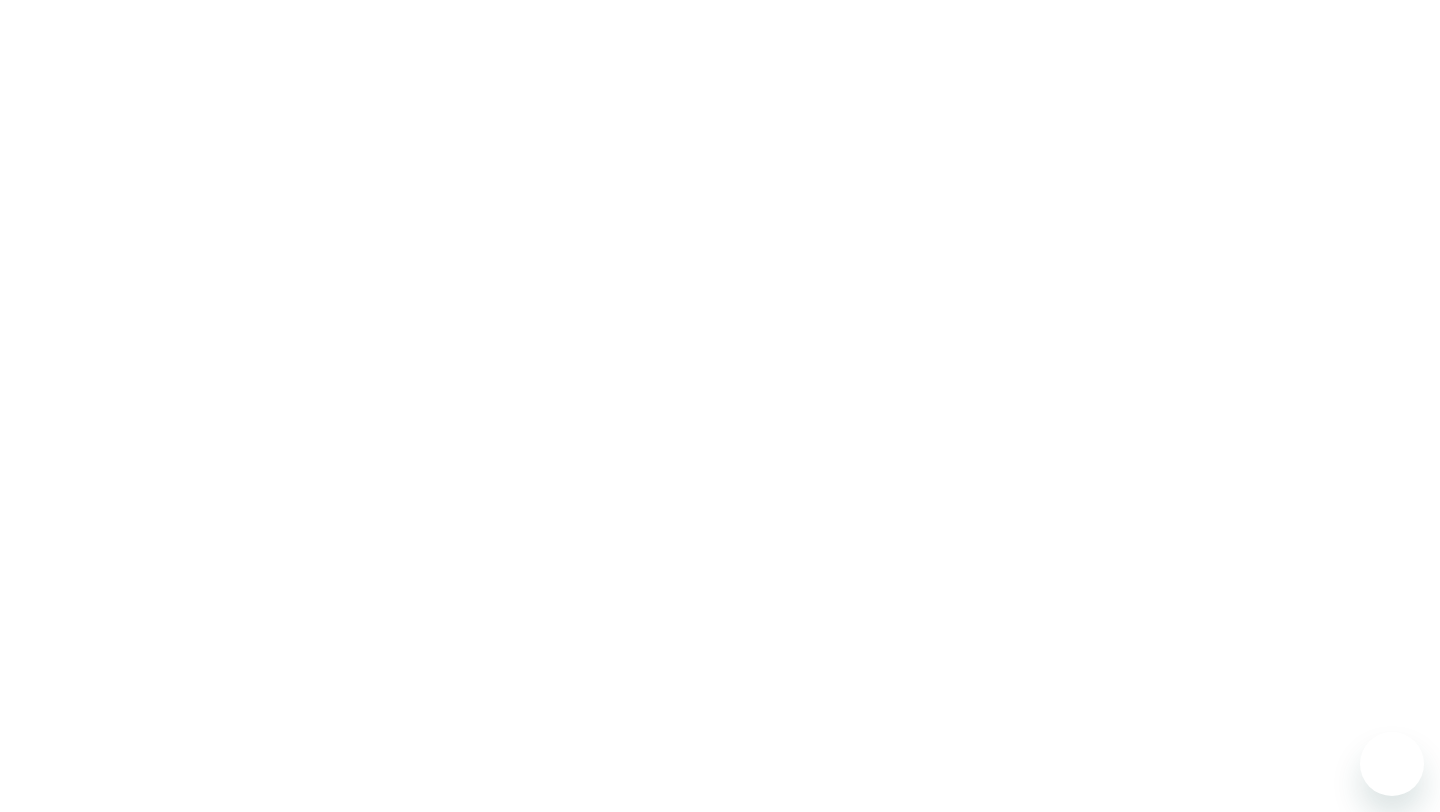 scroll, scrollTop: 0, scrollLeft: 0, axis: both 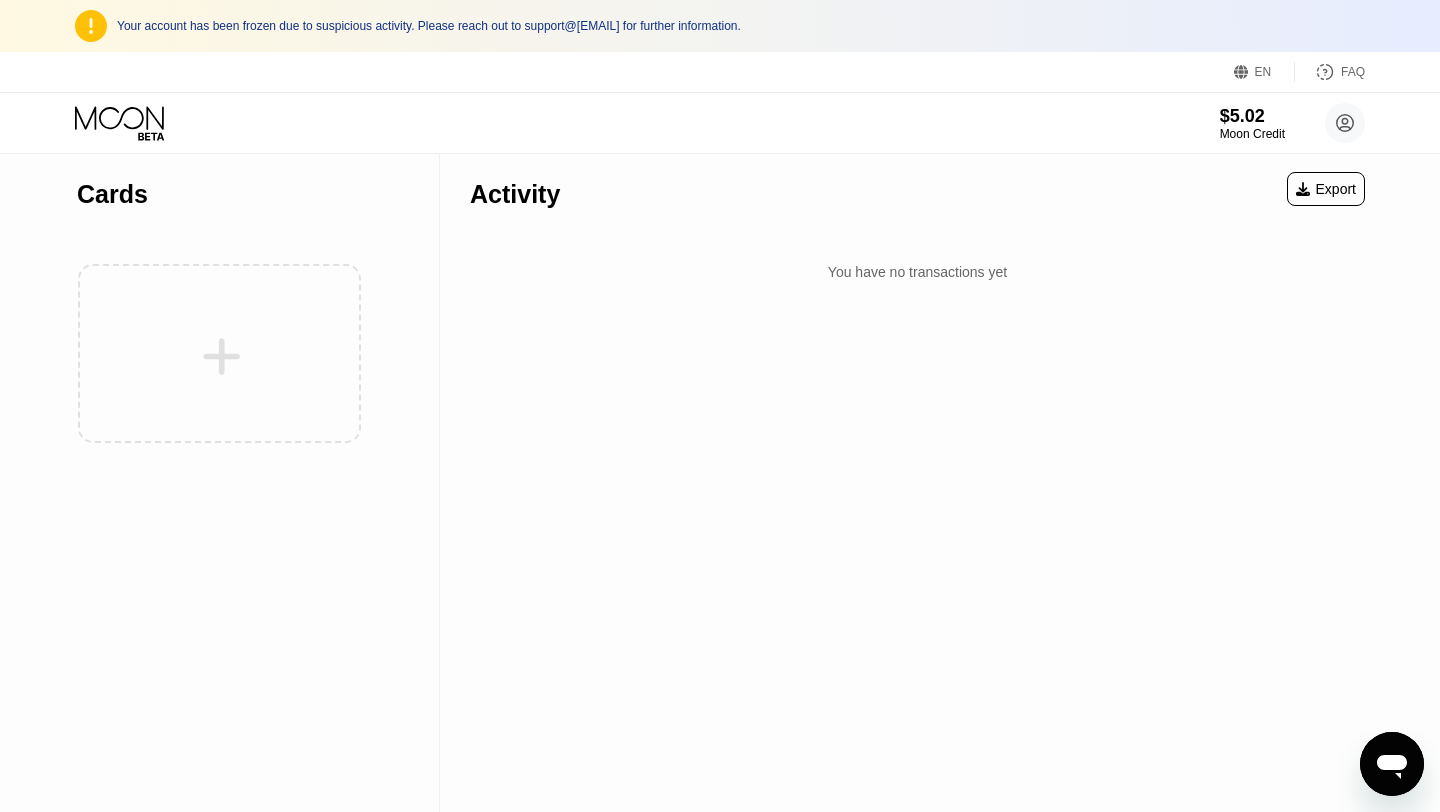 click at bounding box center (219, 353) 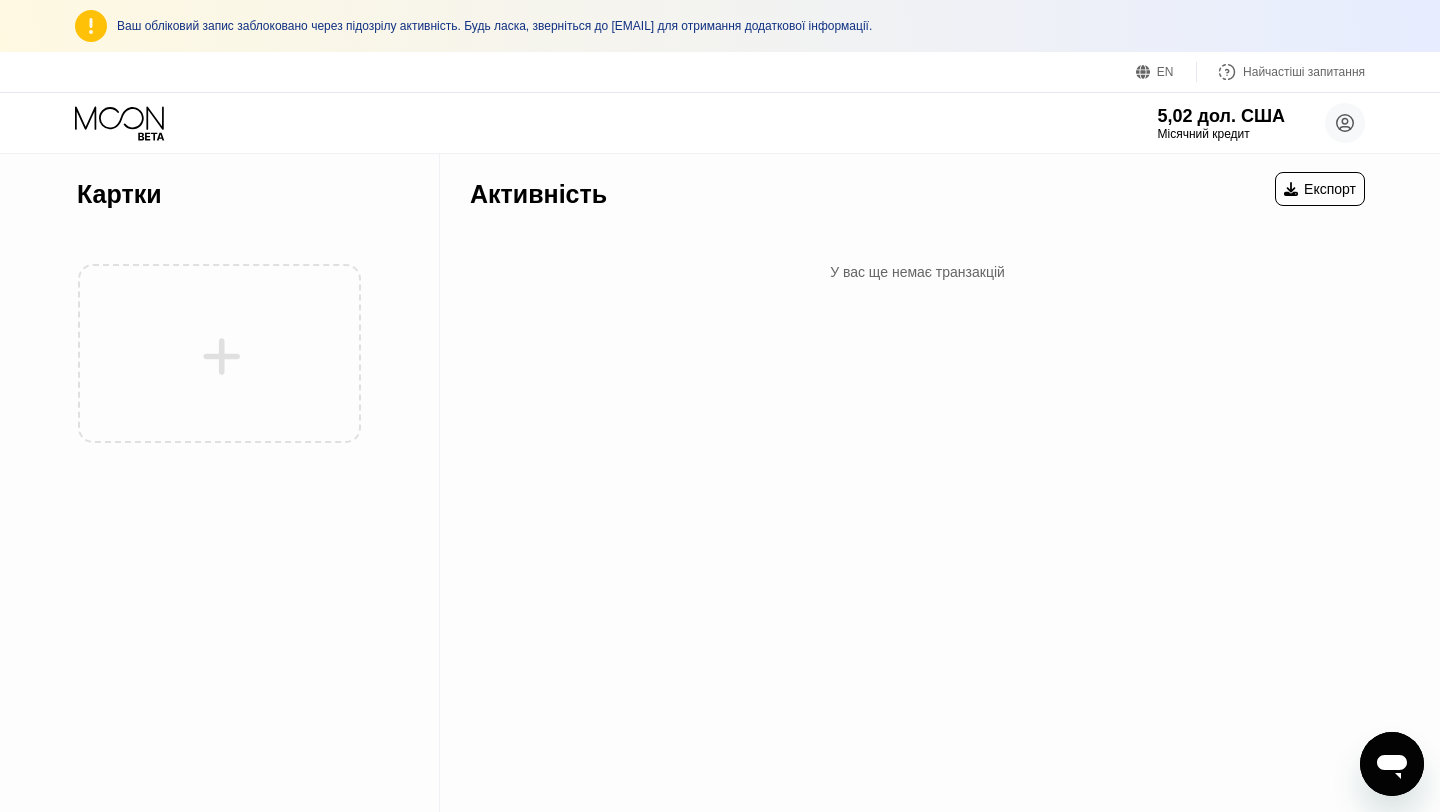 click on "Активність Експорт У вас ще немає транзакцій" at bounding box center [917, 222] 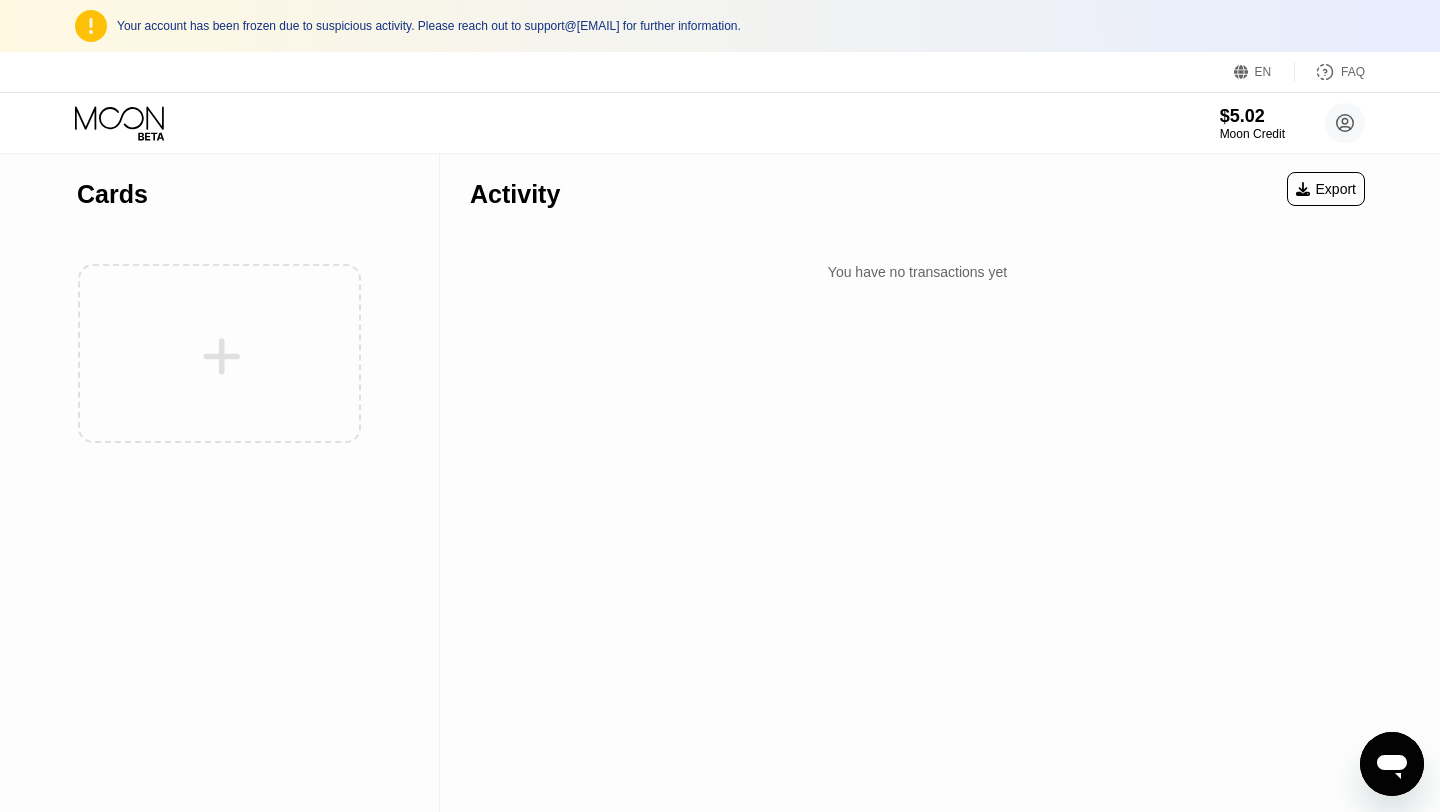 click at bounding box center [219, 353] 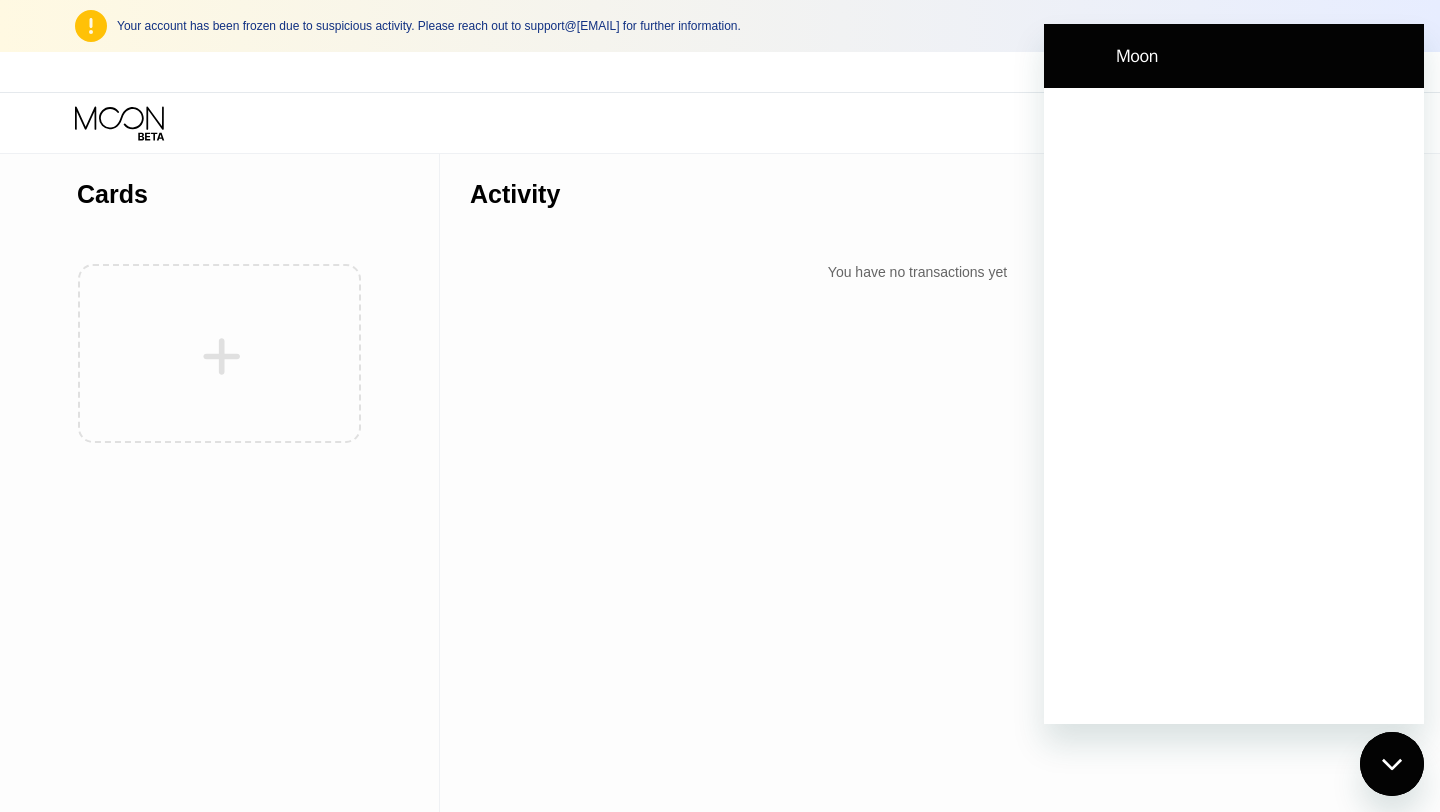 scroll, scrollTop: 0, scrollLeft: 0, axis: both 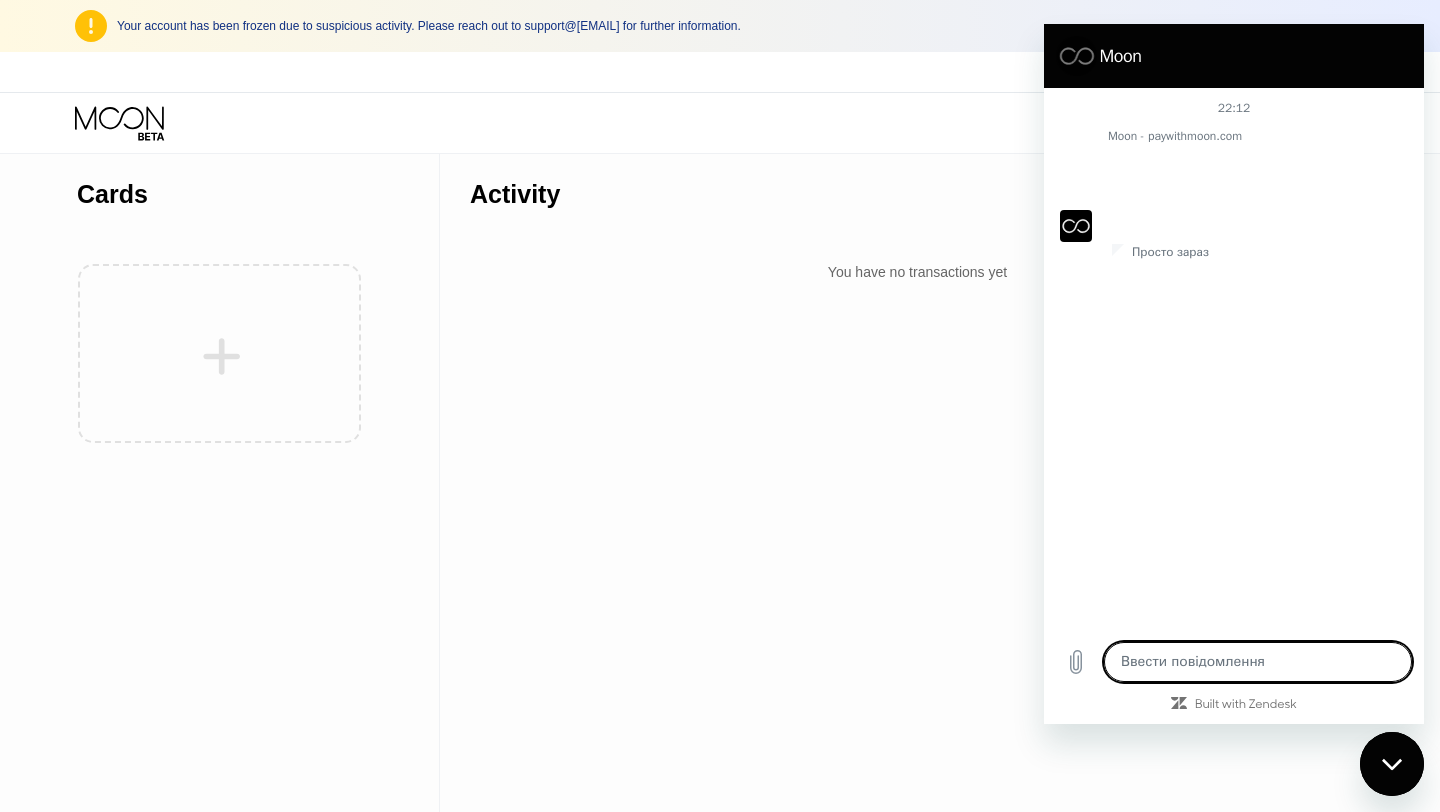 type on "x" 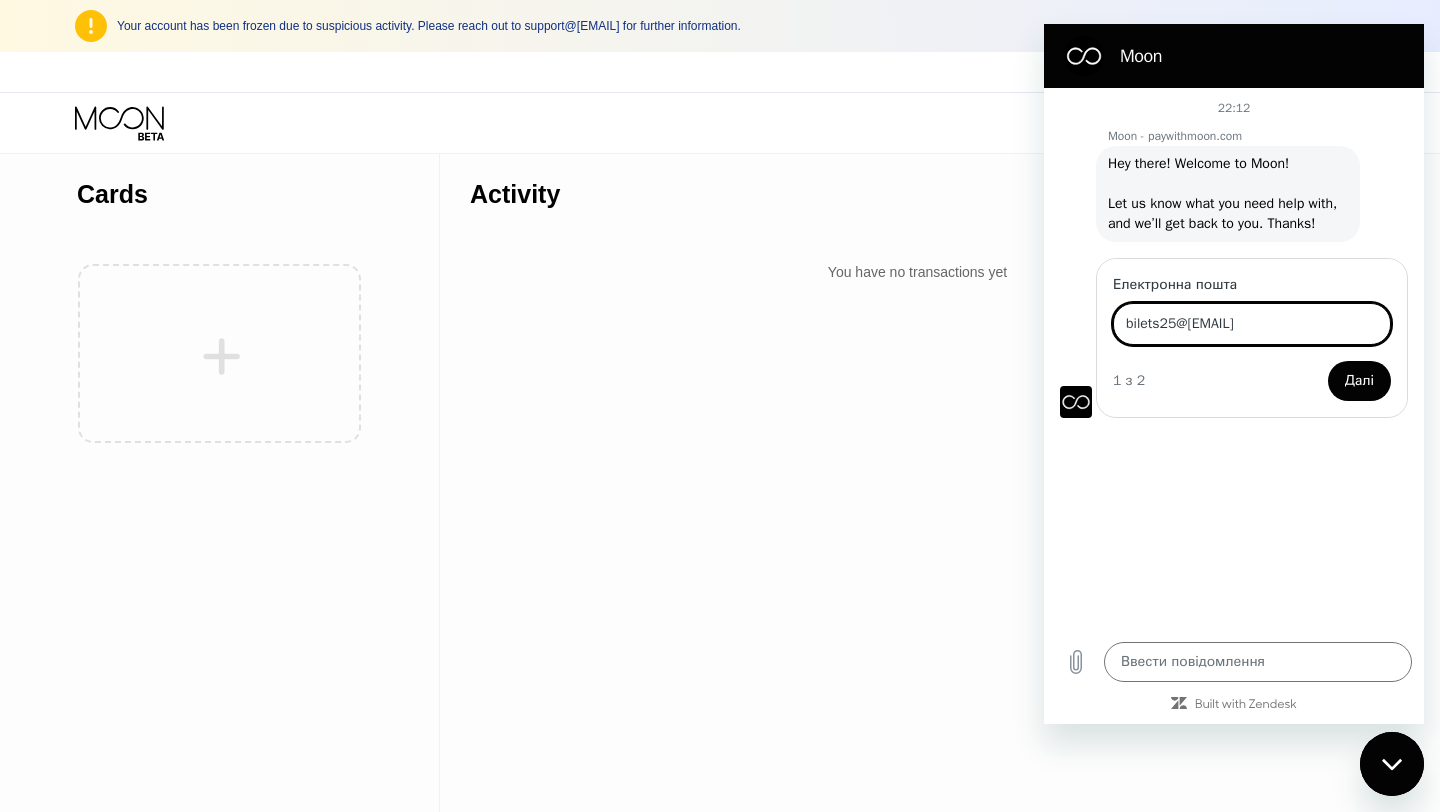 type on "bilets25@[EMAIL]" 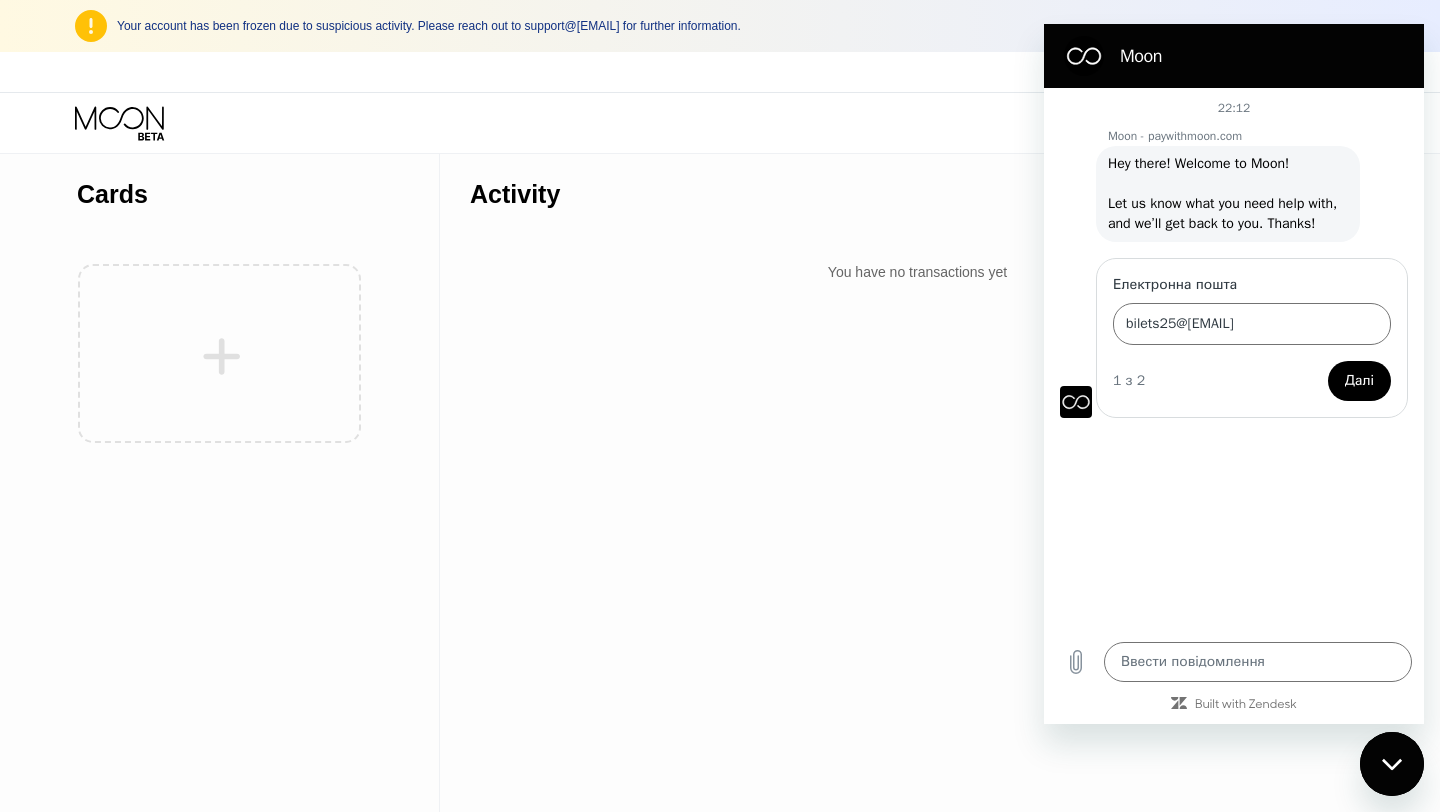 click on "Далі" at bounding box center [1359, 381] 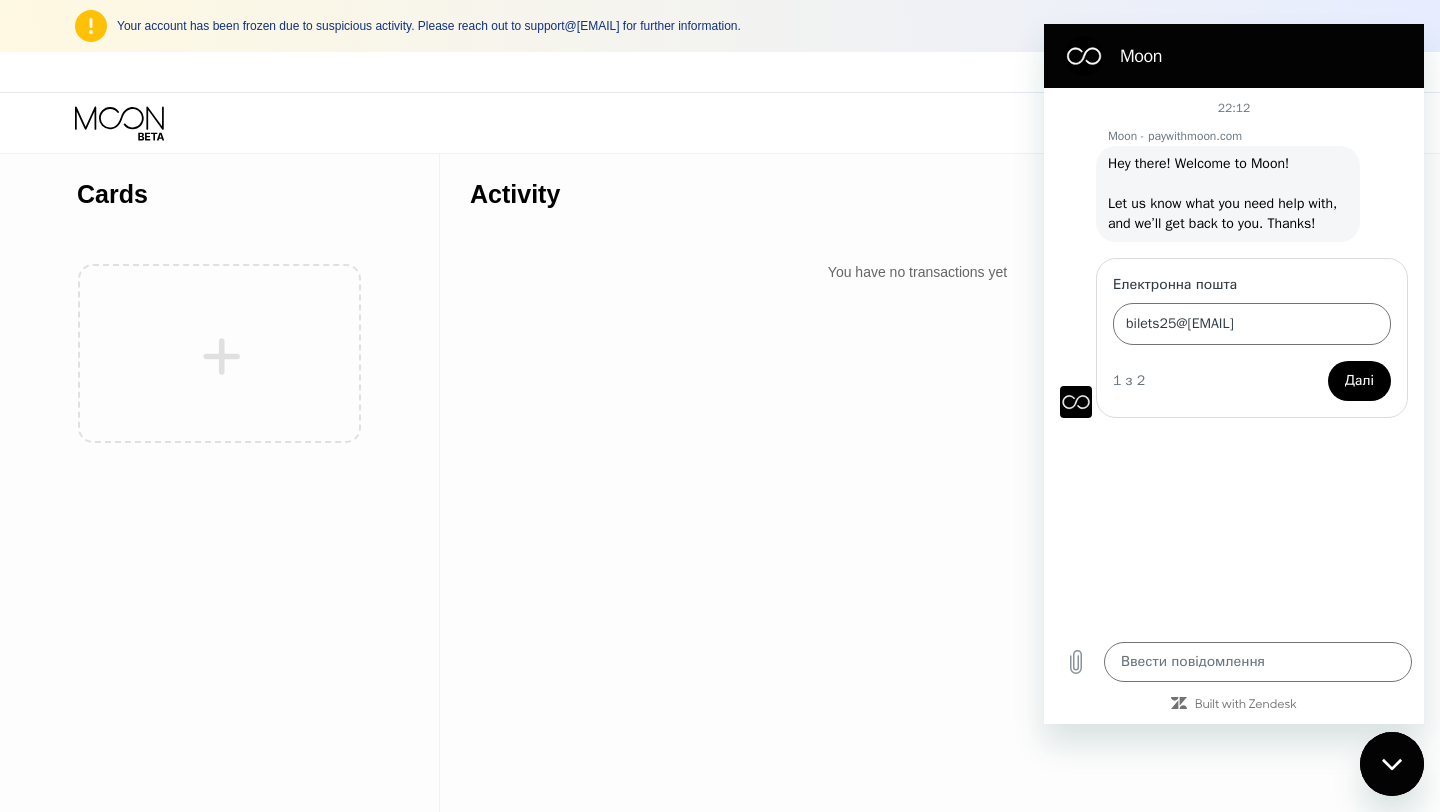 type on "x" 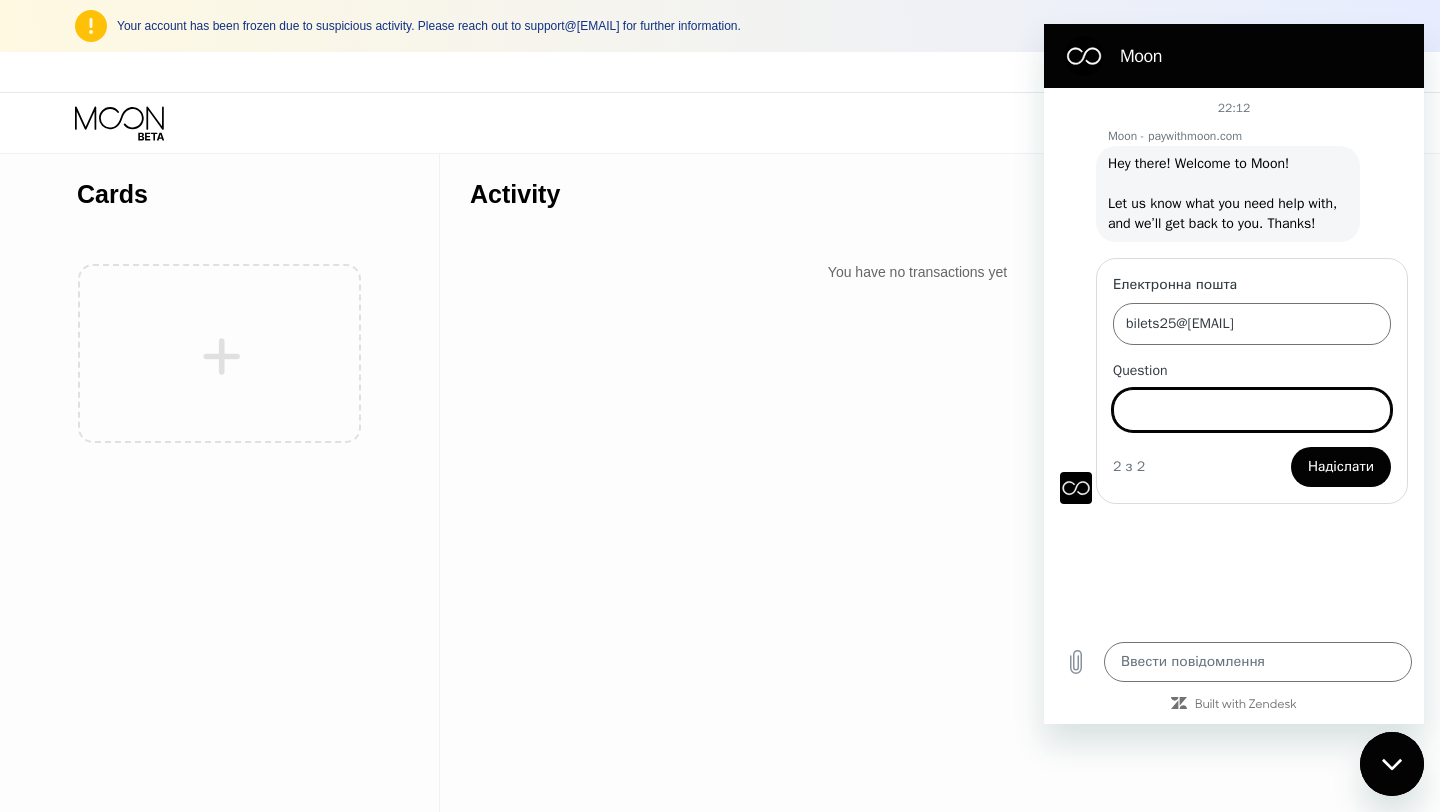 type on "z" 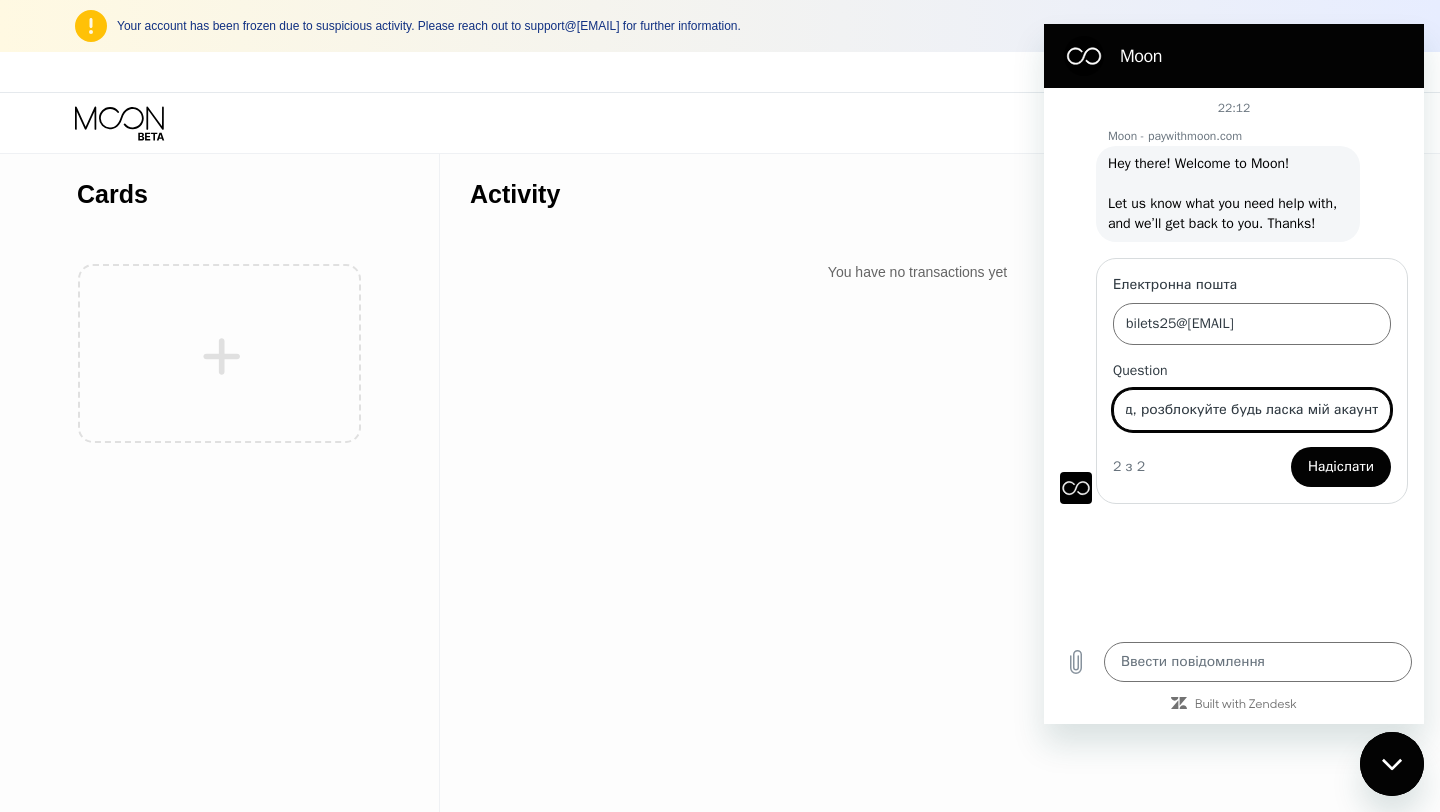 scroll, scrollTop: 0, scrollLeft: 854, axis: horizontal 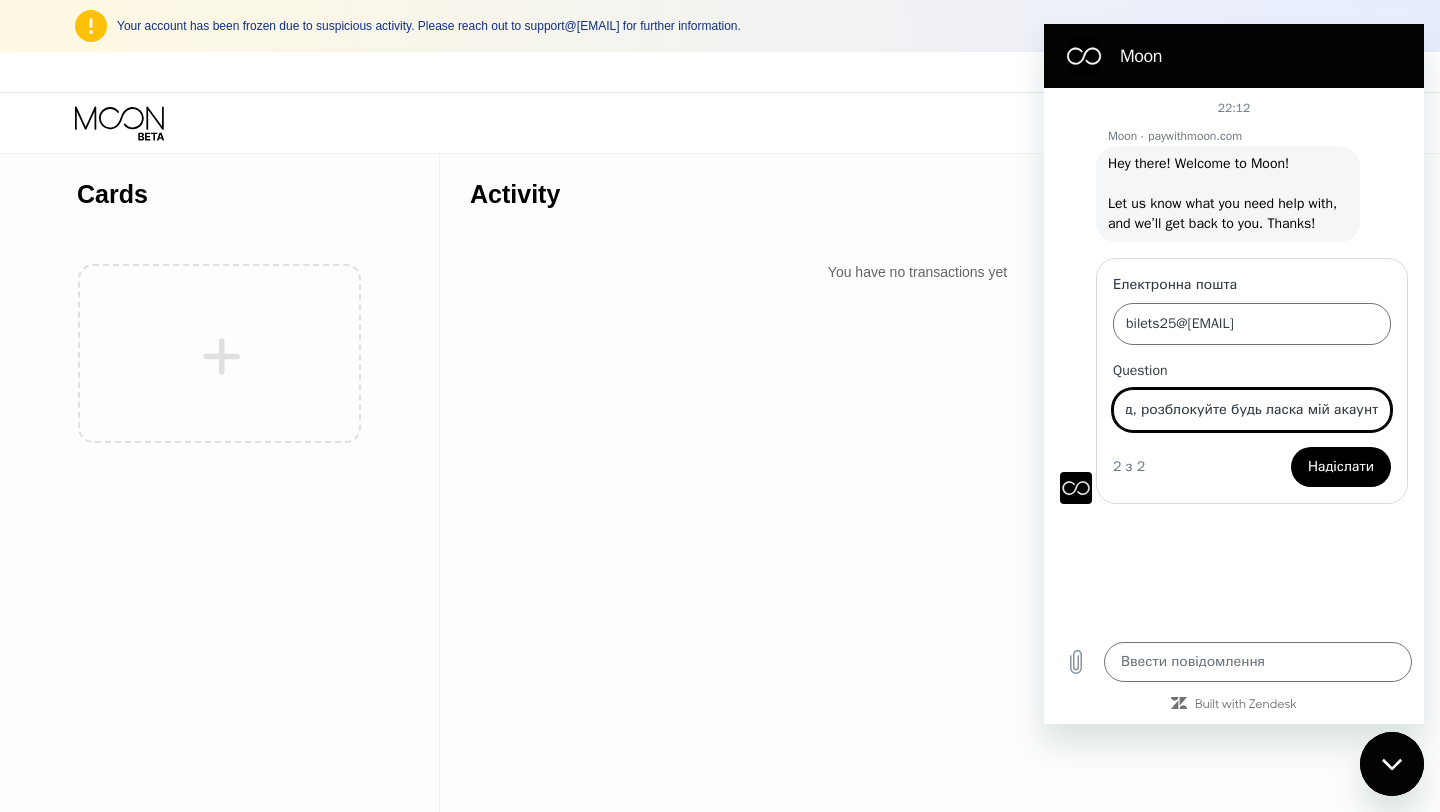 type on "мені чомусь заблокували акаунт, хоча я використовував цю картку тільки для підписки на закордонні сервіси по типу veo3 і тд, розблокуйте будь ласка мій акаунт" 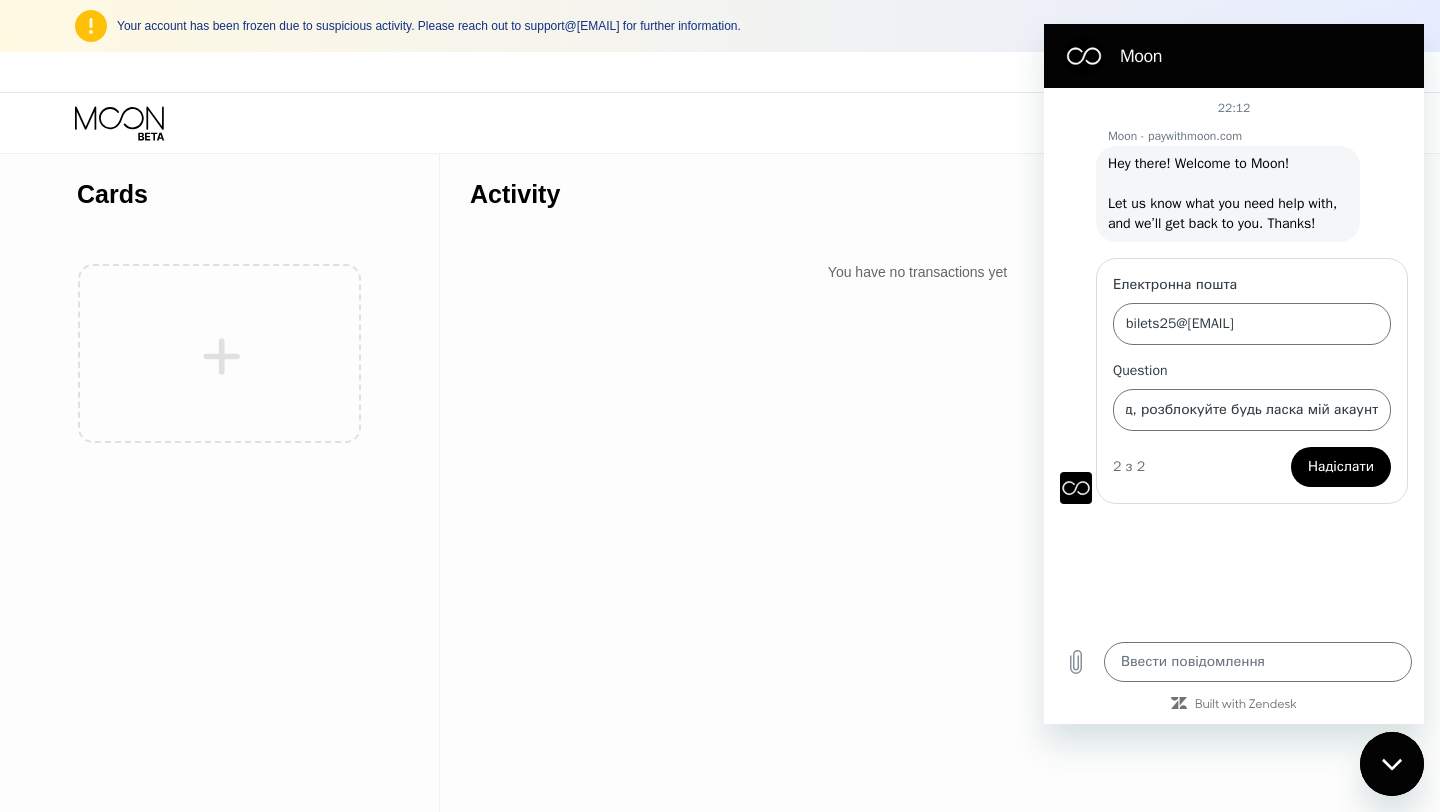 scroll, scrollTop: 0, scrollLeft: 0, axis: both 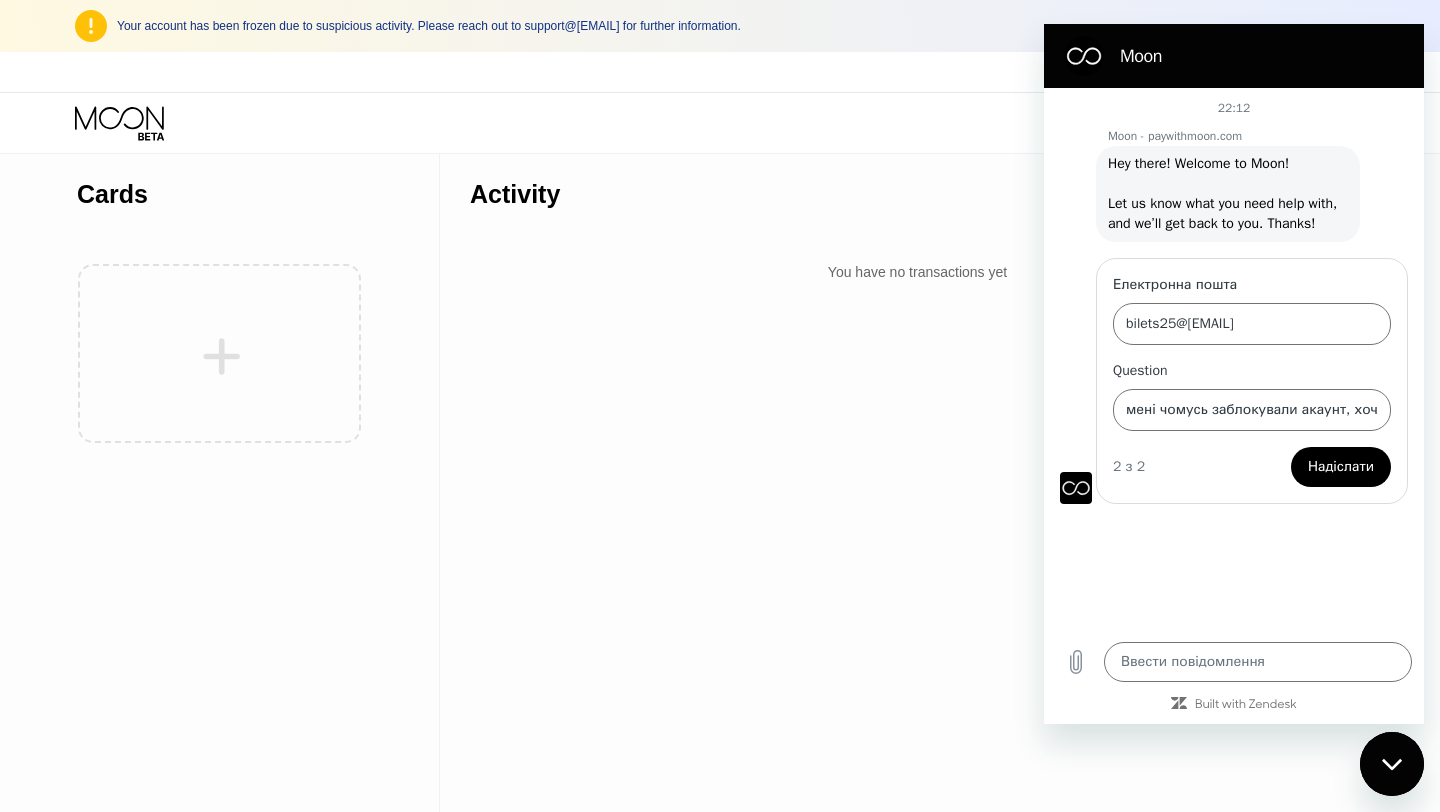 click on "Надіслати" at bounding box center [1341, 467] 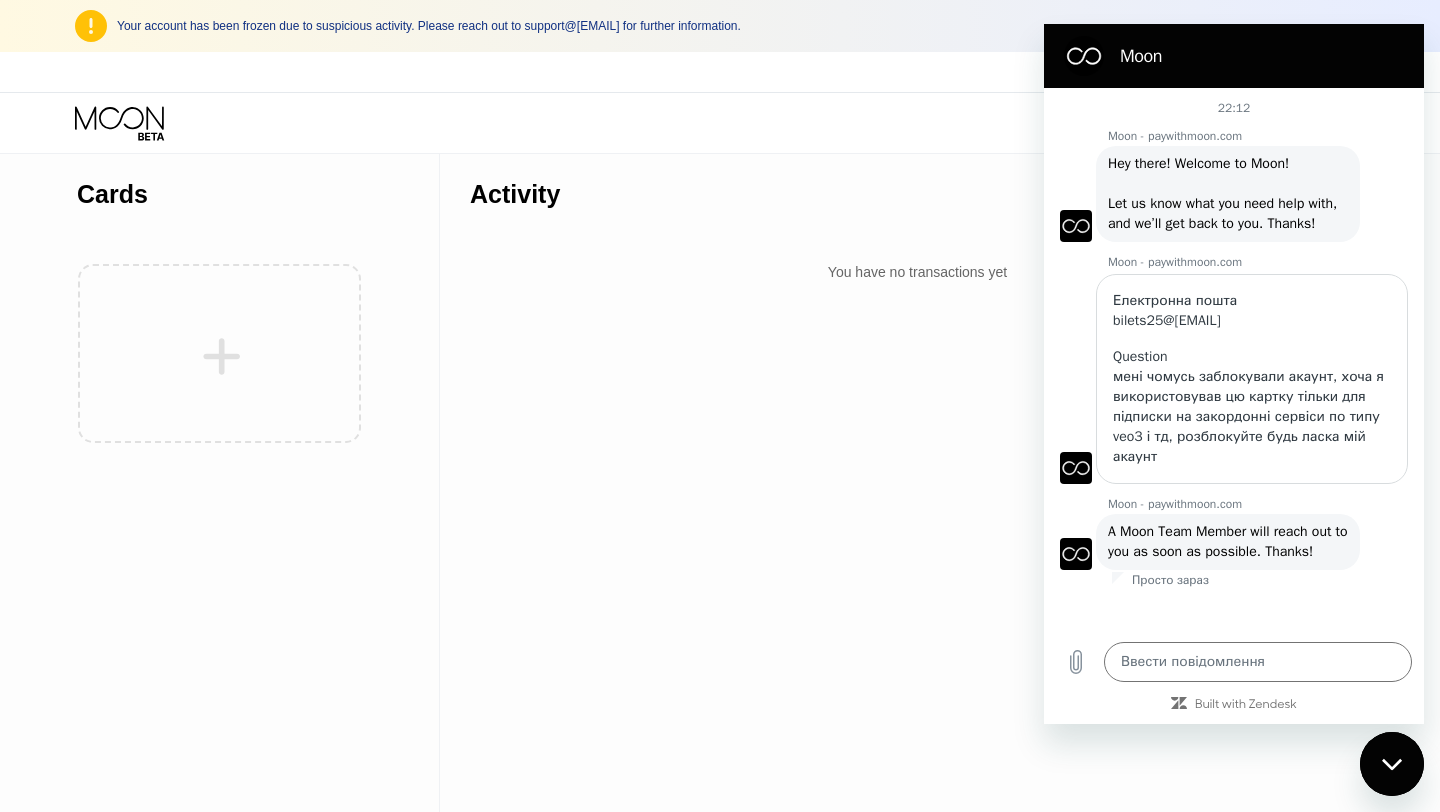 click at bounding box center [219, 353] 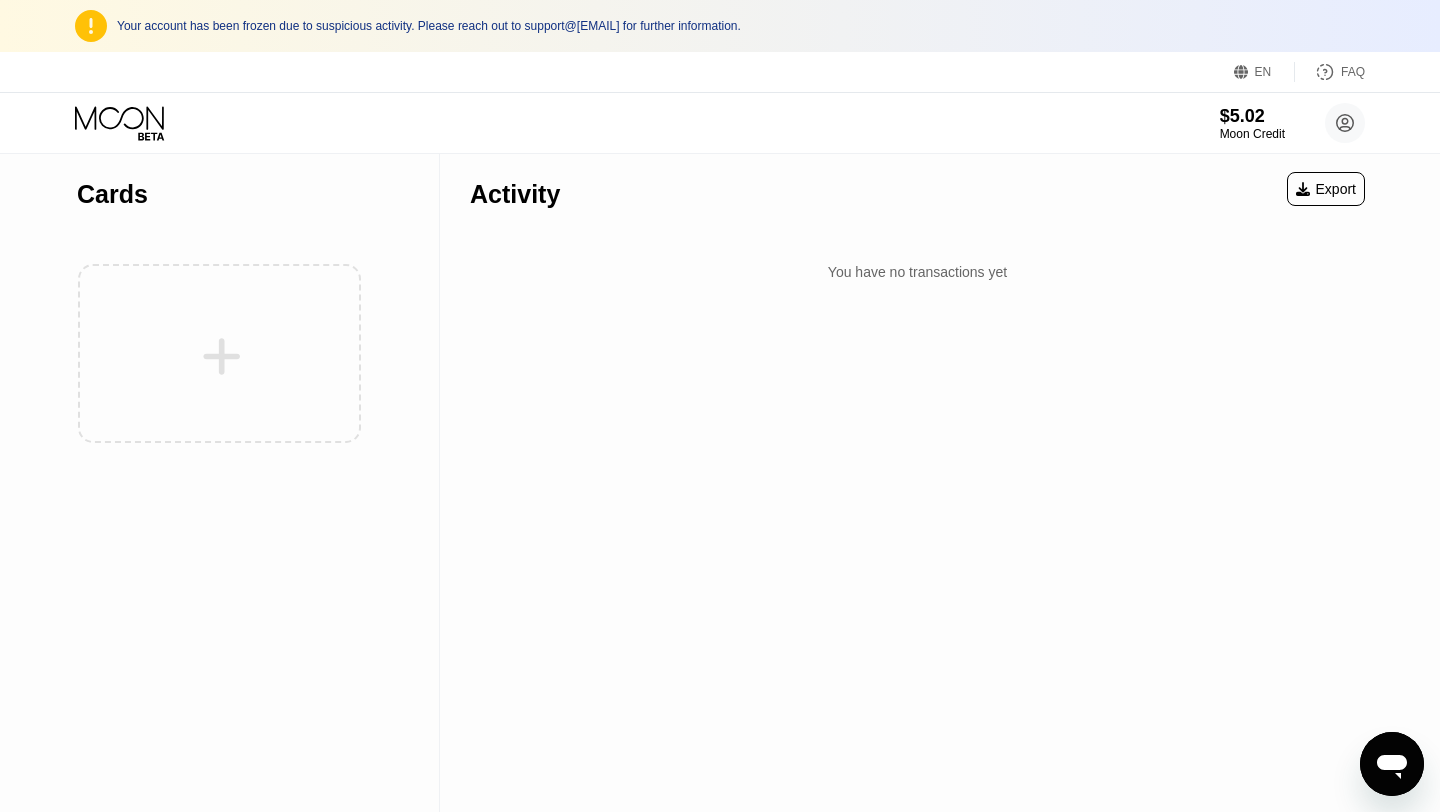 drag, startPoint x: 1388, startPoint y: 765, endPoint x: 1622, endPoint y: 913, distance: 276.87543 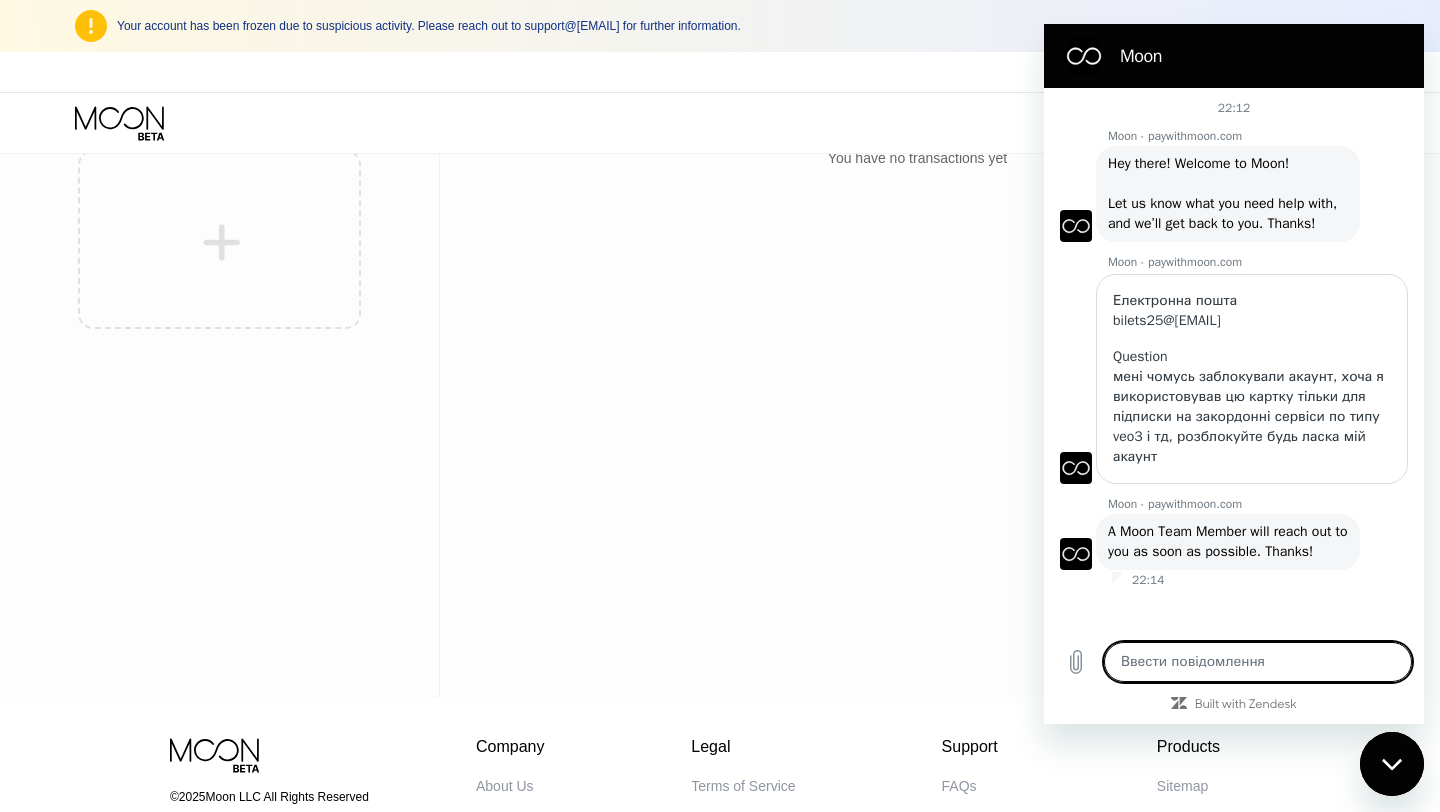 scroll, scrollTop: 0, scrollLeft: 0, axis: both 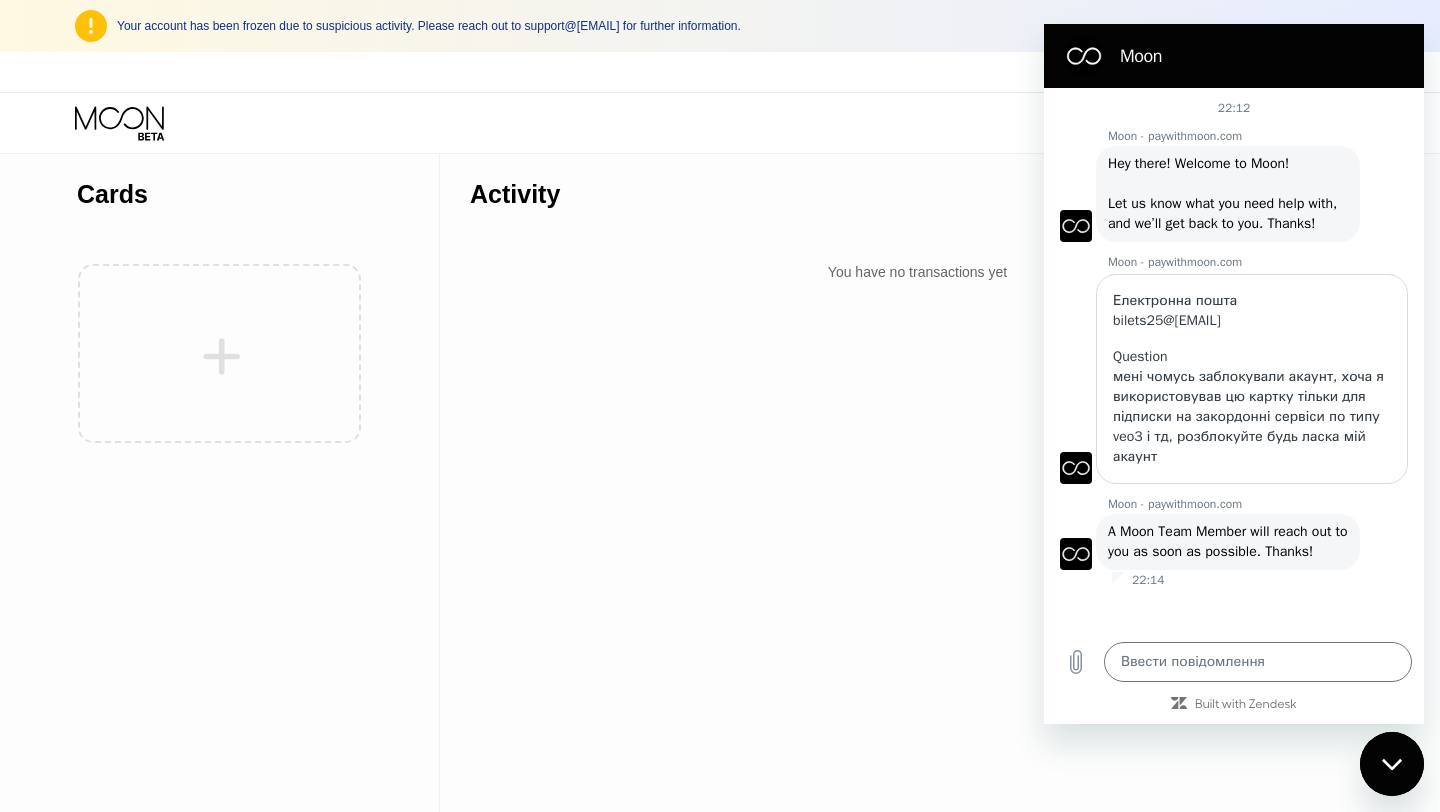 click on "Activity Export You have no transactions yet" at bounding box center (917, 222) 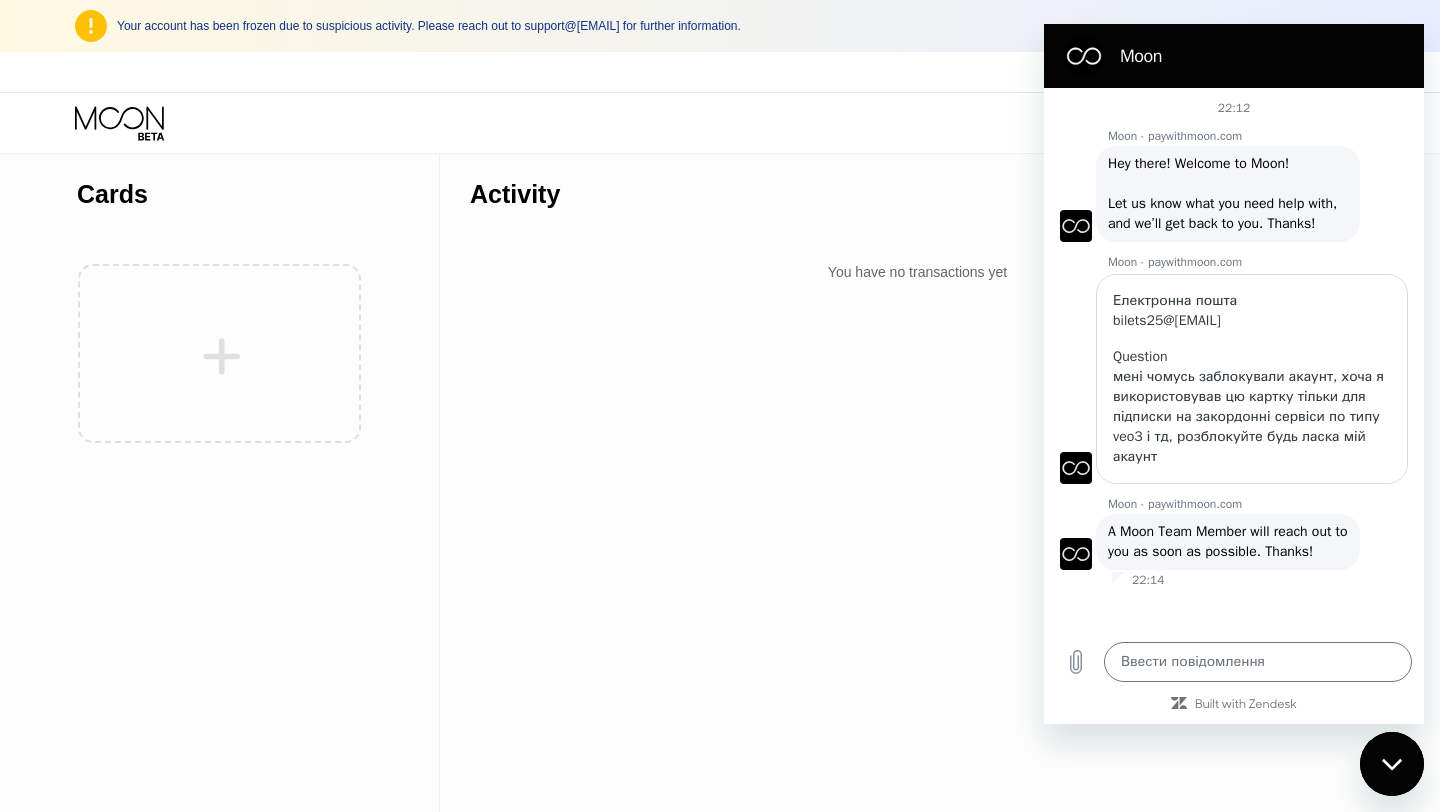 click at bounding box center [1392, 764] 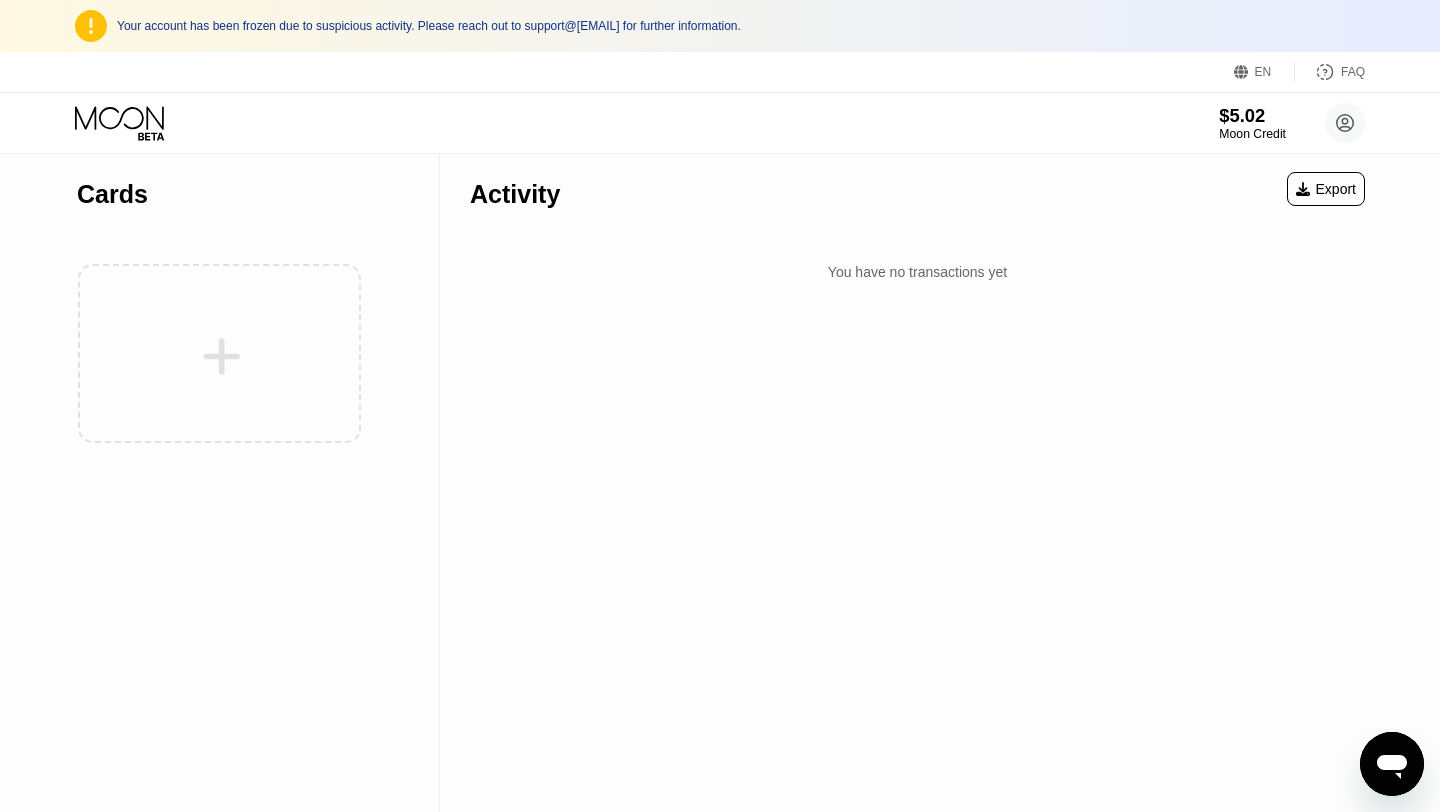 click on "$5.02" at bounding box center (1252, 115) 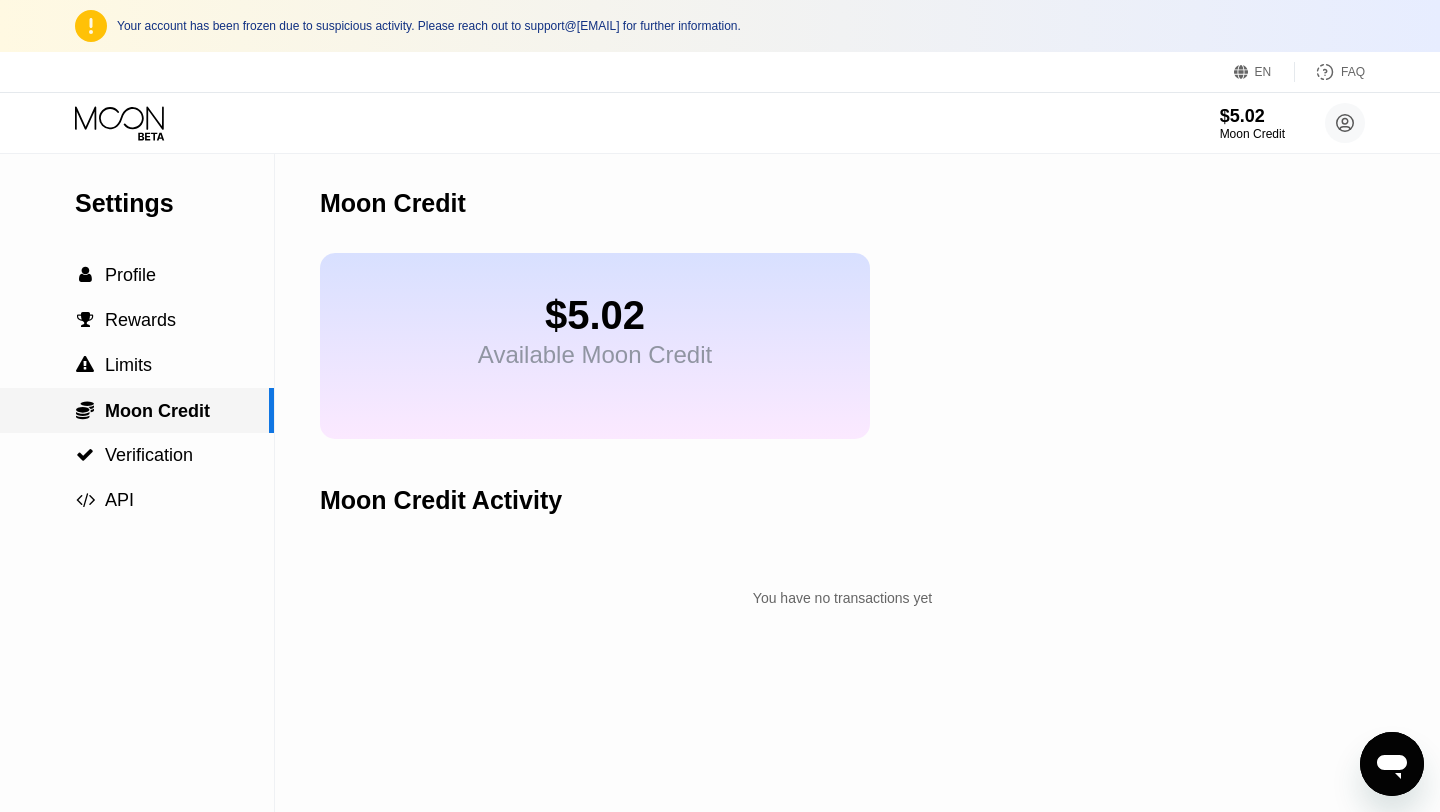 click on "Moon Credit" at bounding box center [157, 411] 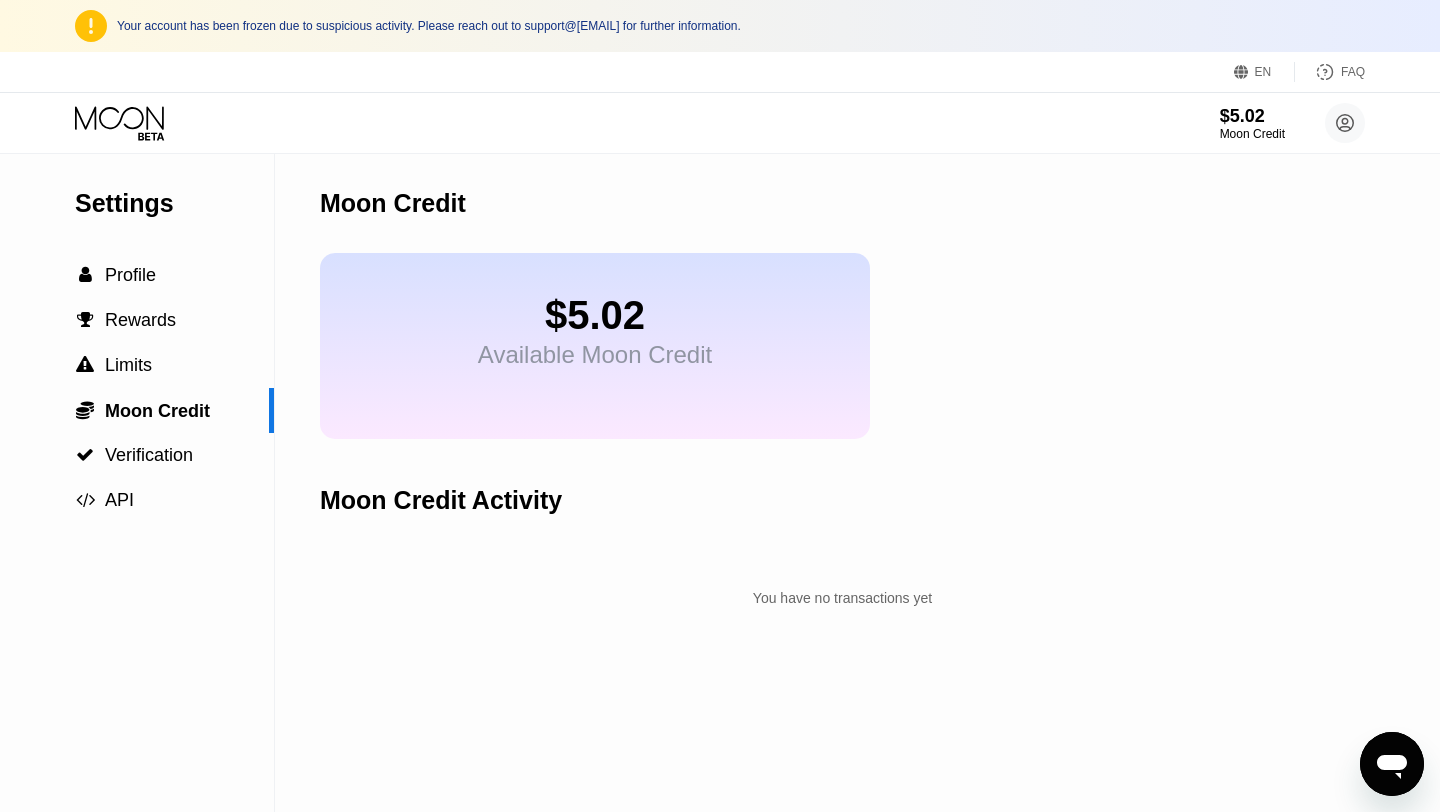 click on "Available Moon Credit" at bounding box center (595, 355) 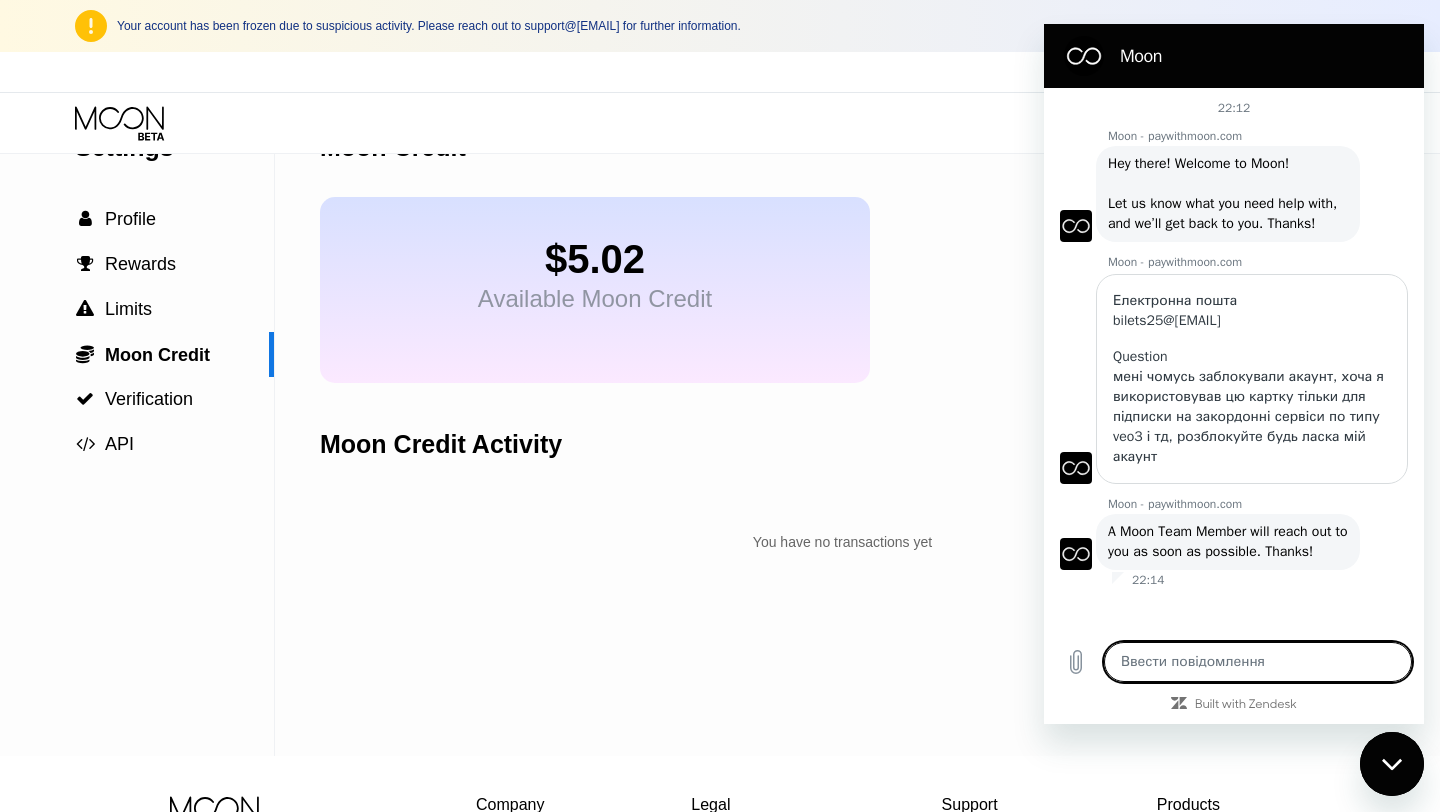 scroll, scrollTop: 59, scrollLeft: 0, axis: vertical 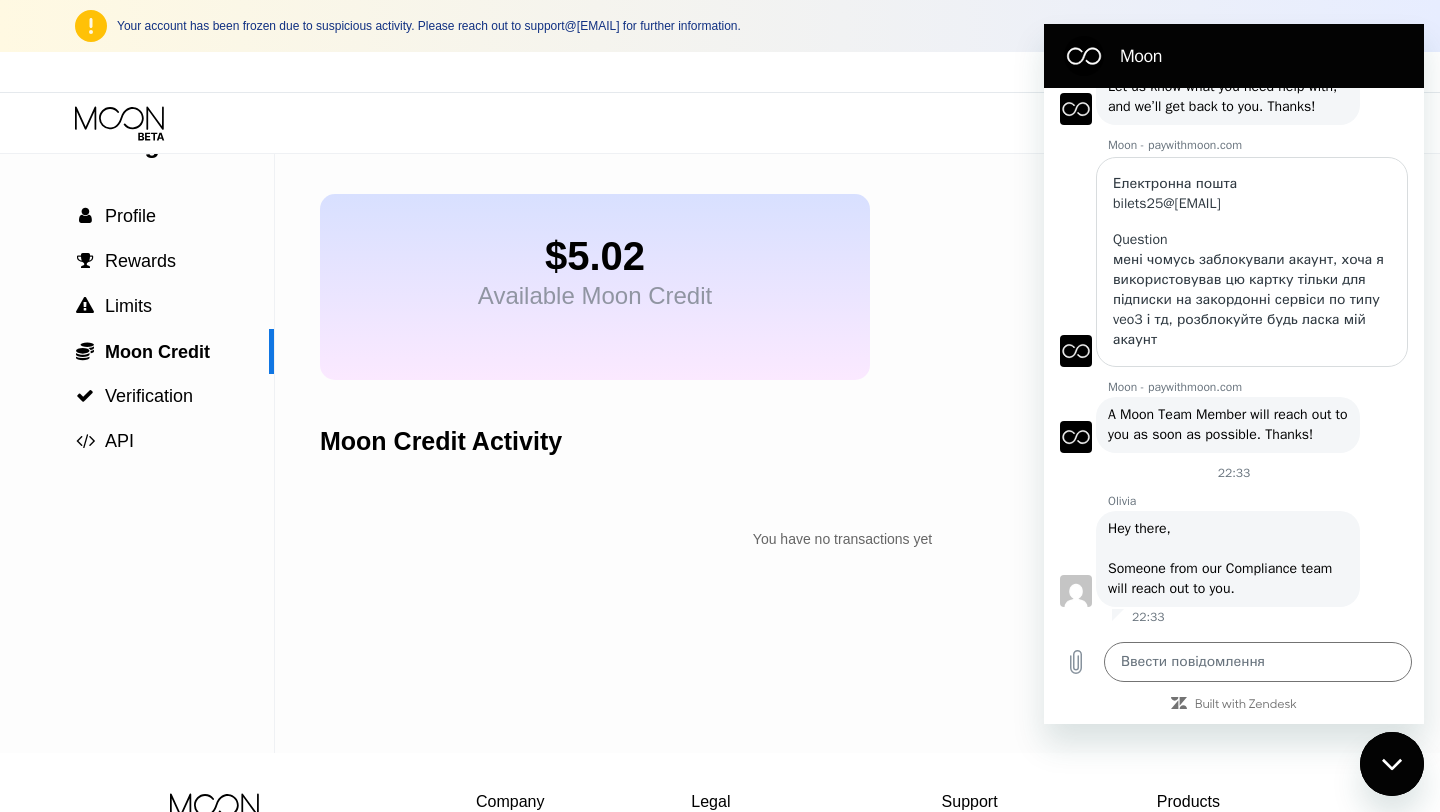 type on "x" 